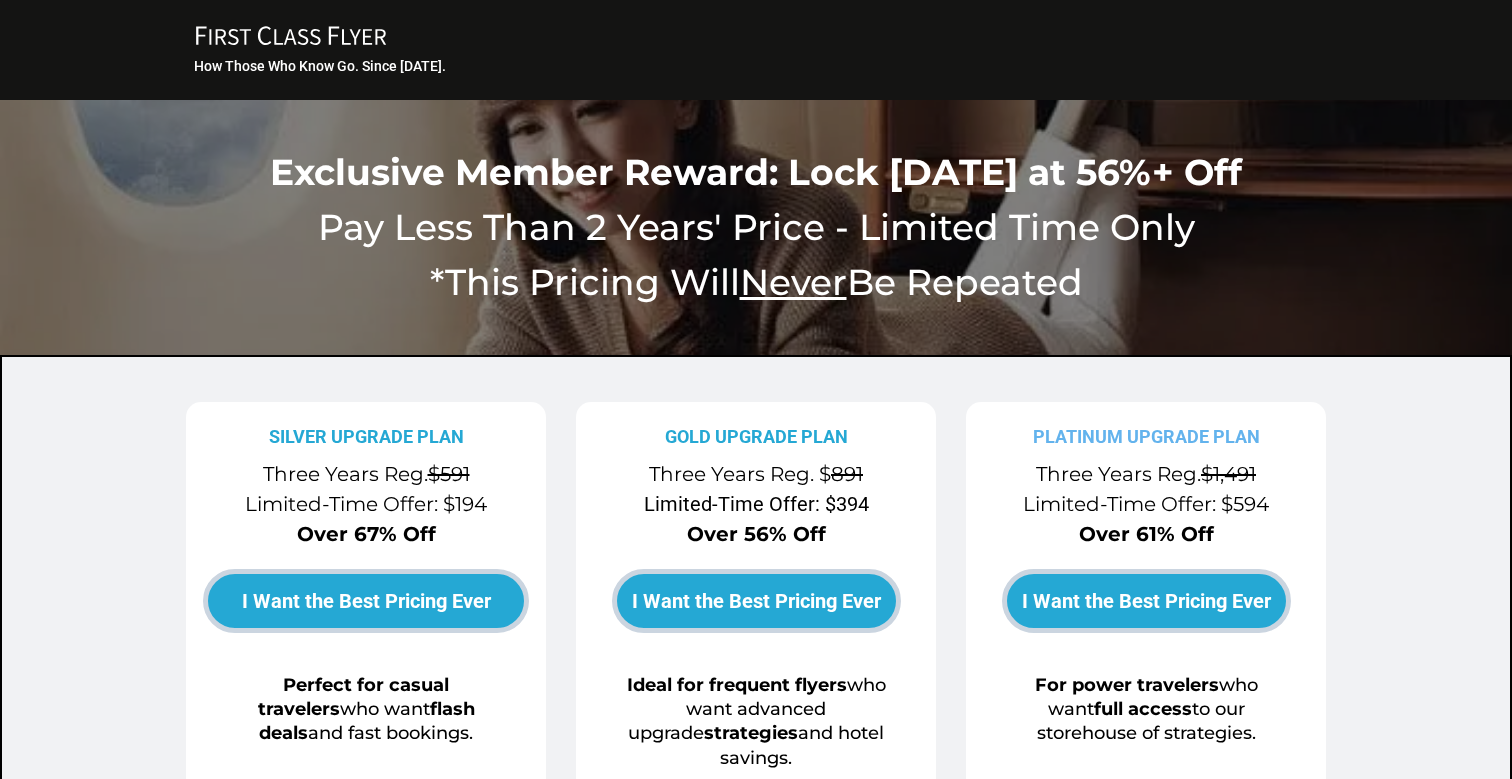 scroll, scrollTop: 0, scrollLeft: 0, axis: both 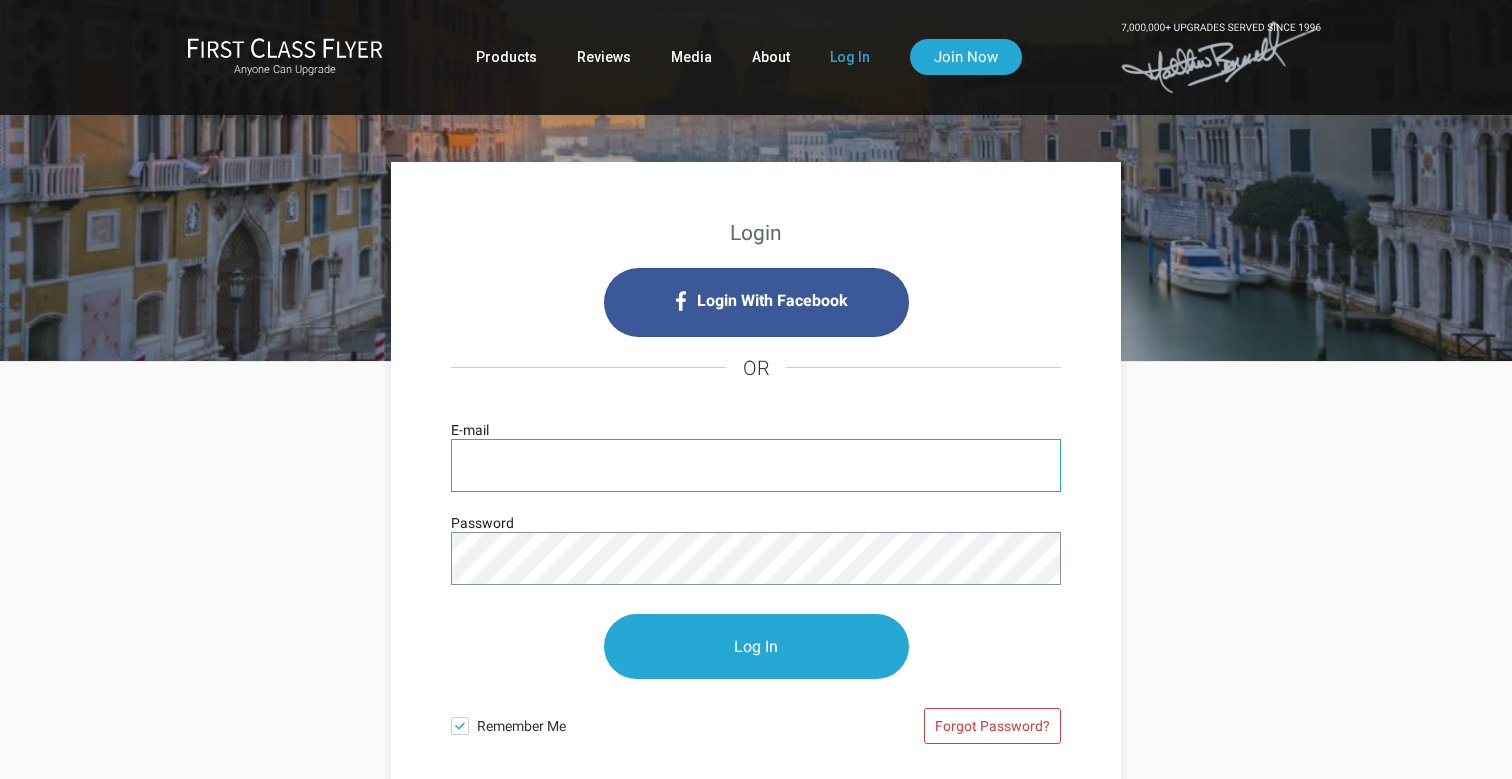 type on "sqsimpson@gmail.com" 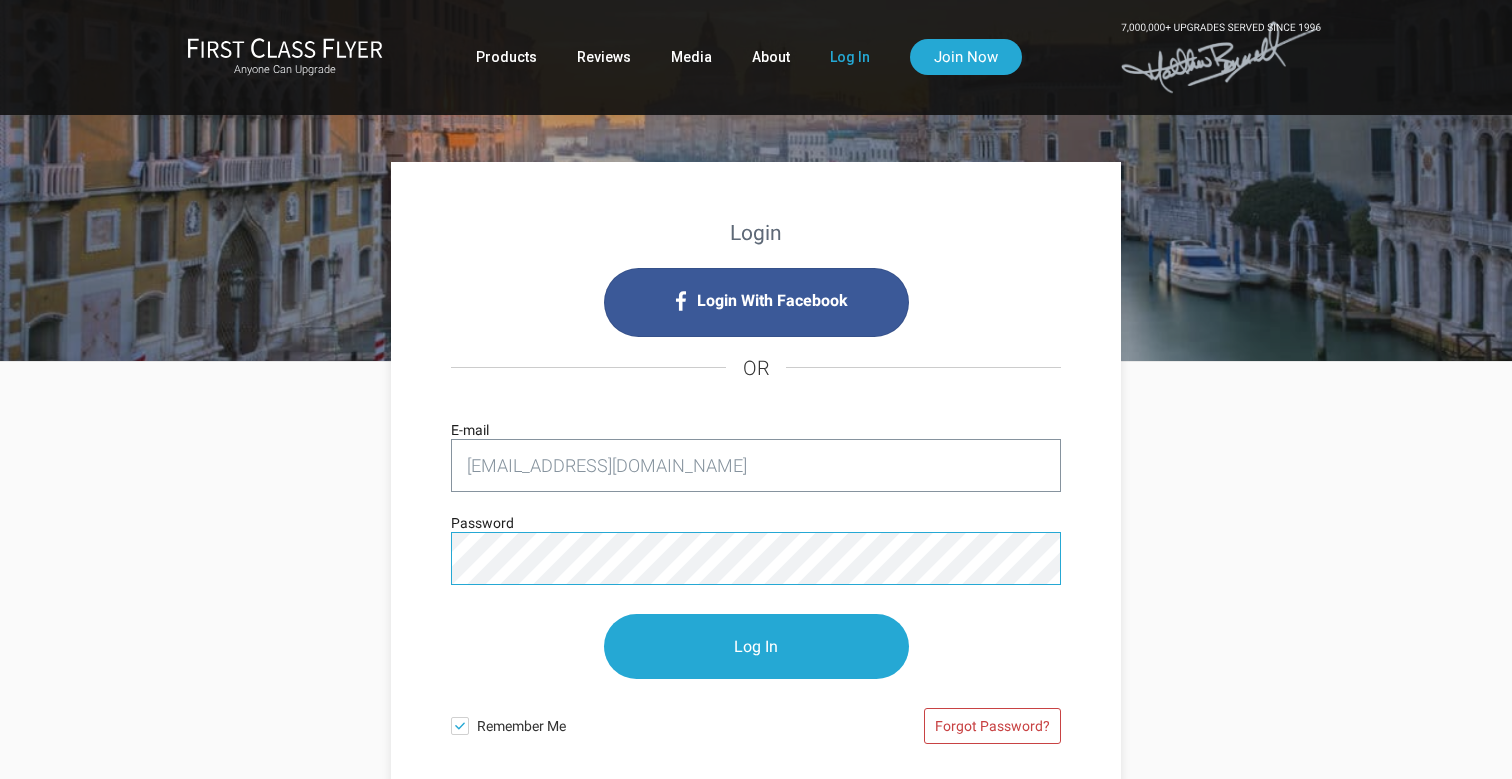 click on "Log In" at bounding box center [756, 646] 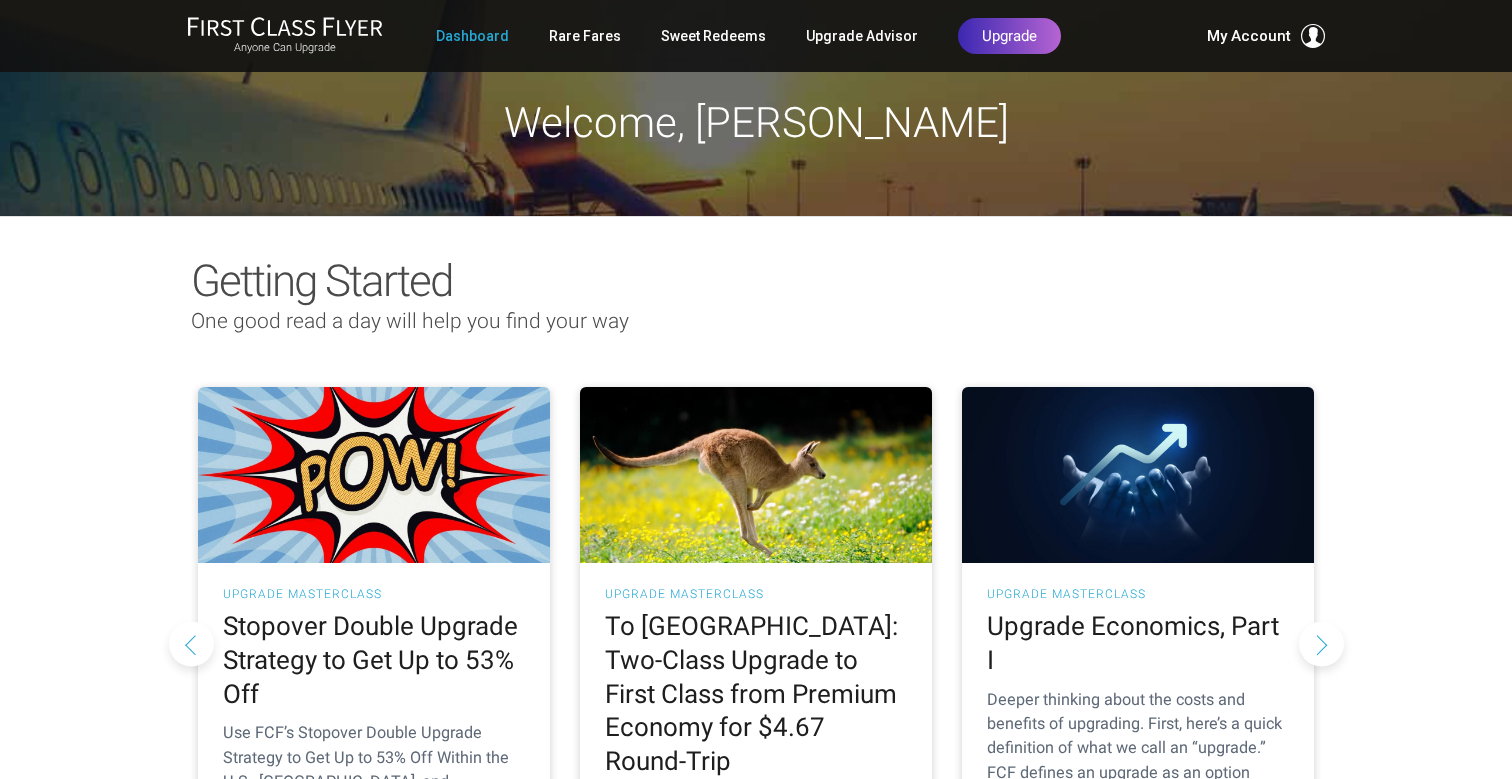 scroll, scrollTop: 0, scrollLeft: 0, axis: both 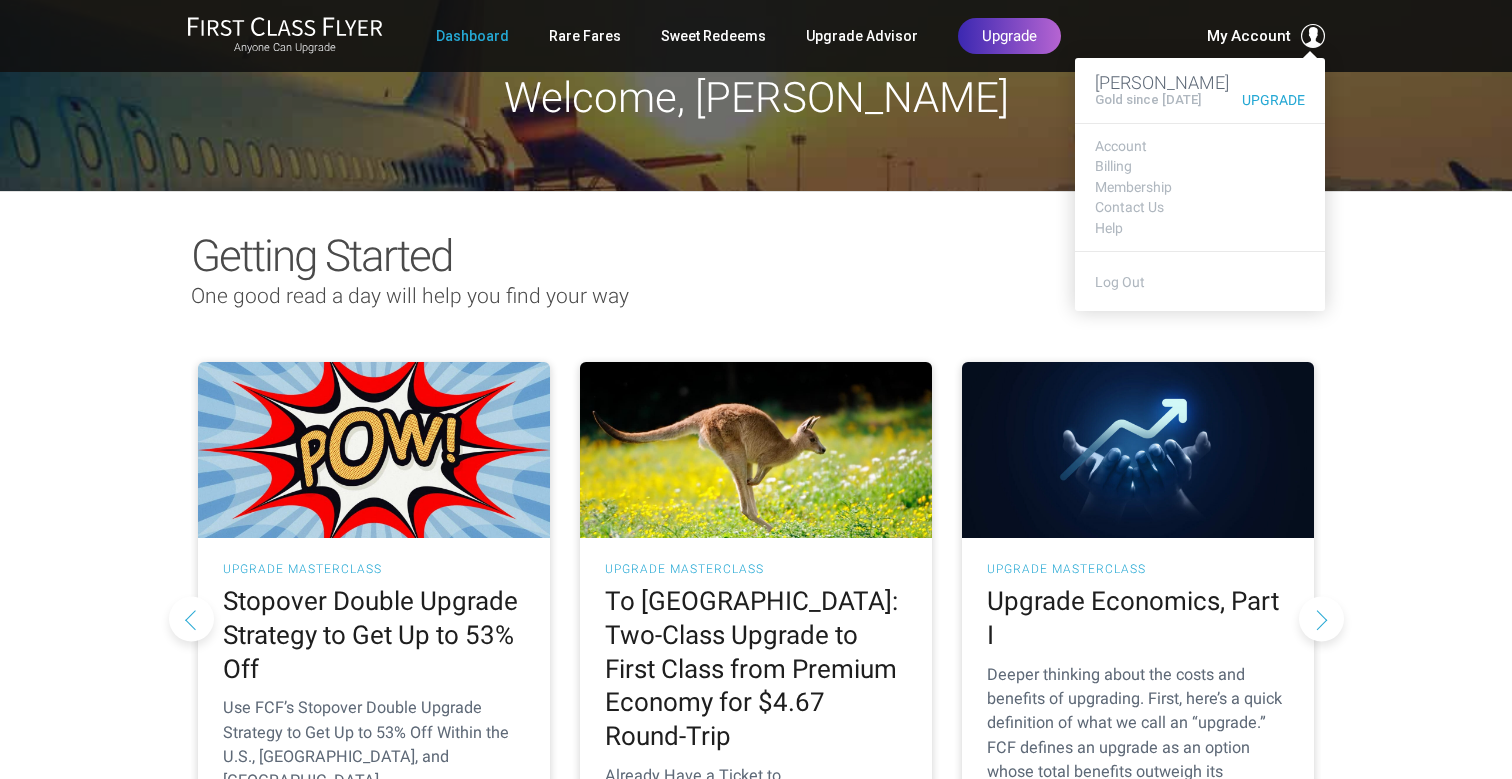 click at bounding box center [1313, 36] 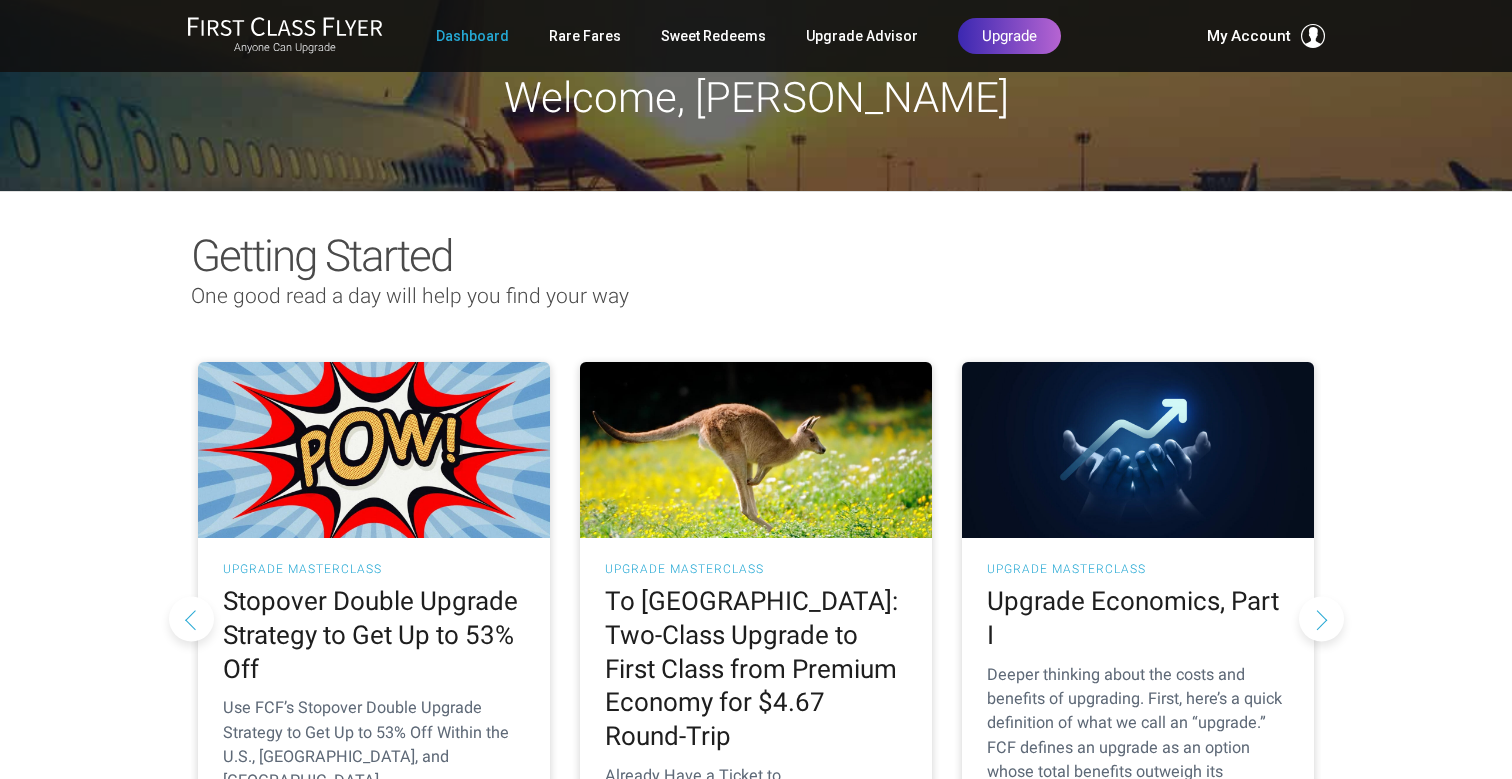 click on "Getting Started
One good read a day will help you find your way
As Told To FCF   The Art of Skipping Stones & What We Can All Learn from the Boise to Budapest Premium Traveler   Bernie Baker, a banker, lives in Boise and often travels to Budapest for business. Bernie’s been a First Class Flyer subscriber for a while now...       Overcoming Upgrader’s Block Vol 2   When to Buy Miles Instead of Purchasing a Normal Published Fare   (This special report is exclusively for No Miles Nancy. We respectfully ask other FCF members not to read it.) Dear FCF,  You talk about miles a lot...       How to Use FirstClassFlyer.com   Part II–The Golden Key to Unlocking Lucrative Miles & Points   How to Use FCF’s Sweet Redeems to Save Up to 92% on First Class Flights (When You Don’t Have Any or Enough Miles or Points)
UPGRADE MASTERCLASS   Stopover Double Upgrade Strategy to Get Up to 53% Off" at bounding box center (756, 590) 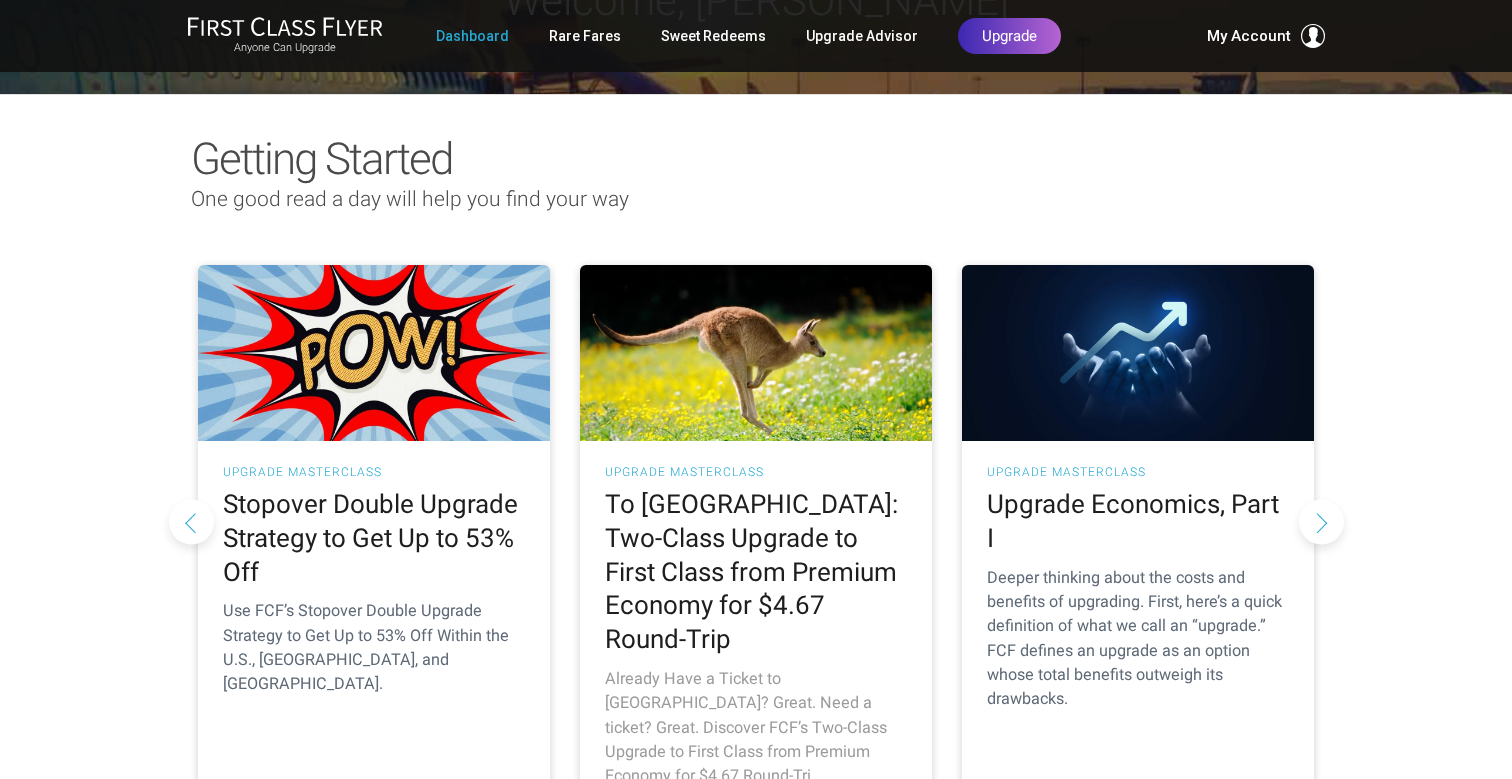 scroll, scrollTop: 126, scrollLeft: 0, axis: vertical 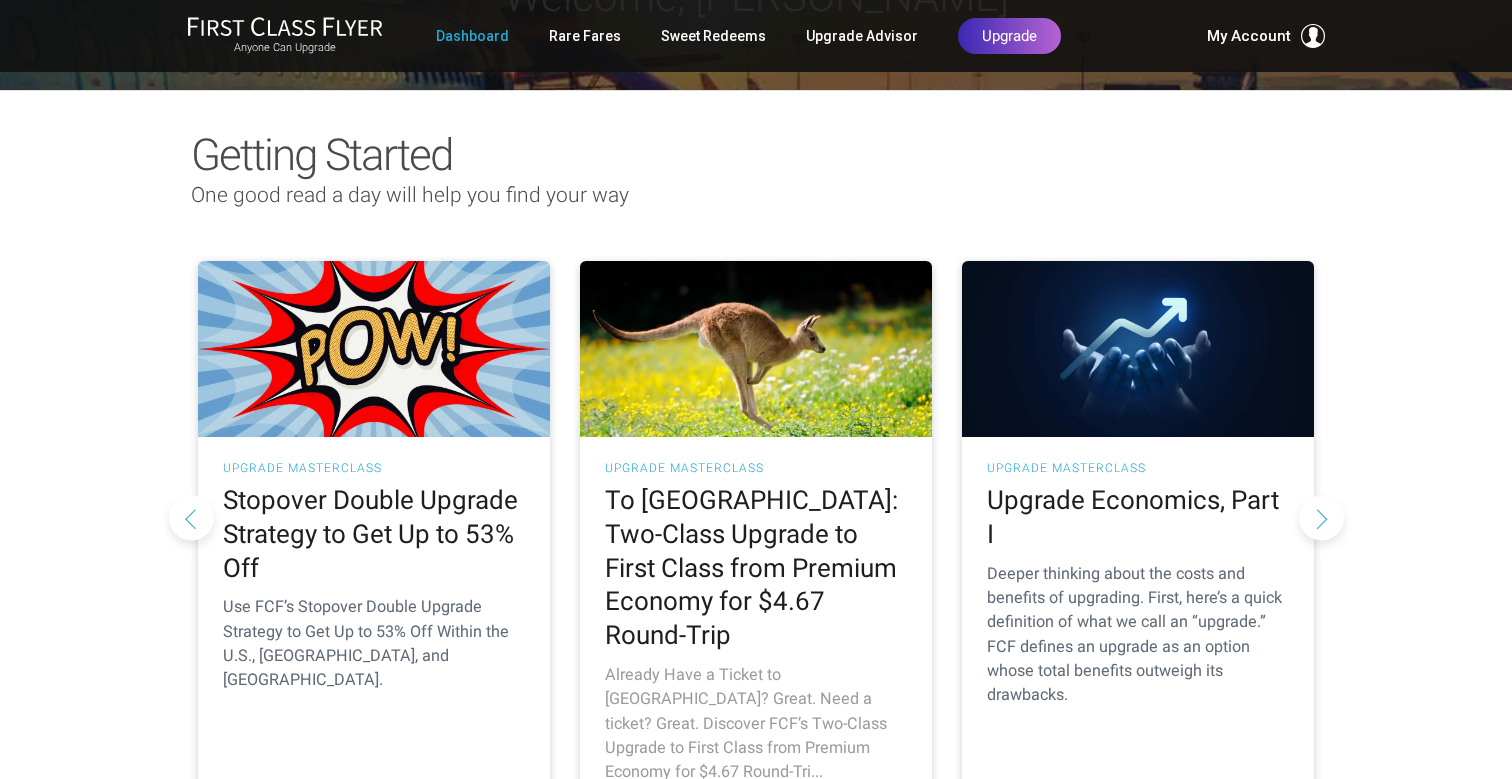 click on "To Australia: Two-Class Upgrade to First Class from Premium Economy for $4.67 Round-Trip" at bounding box center (756, 568) 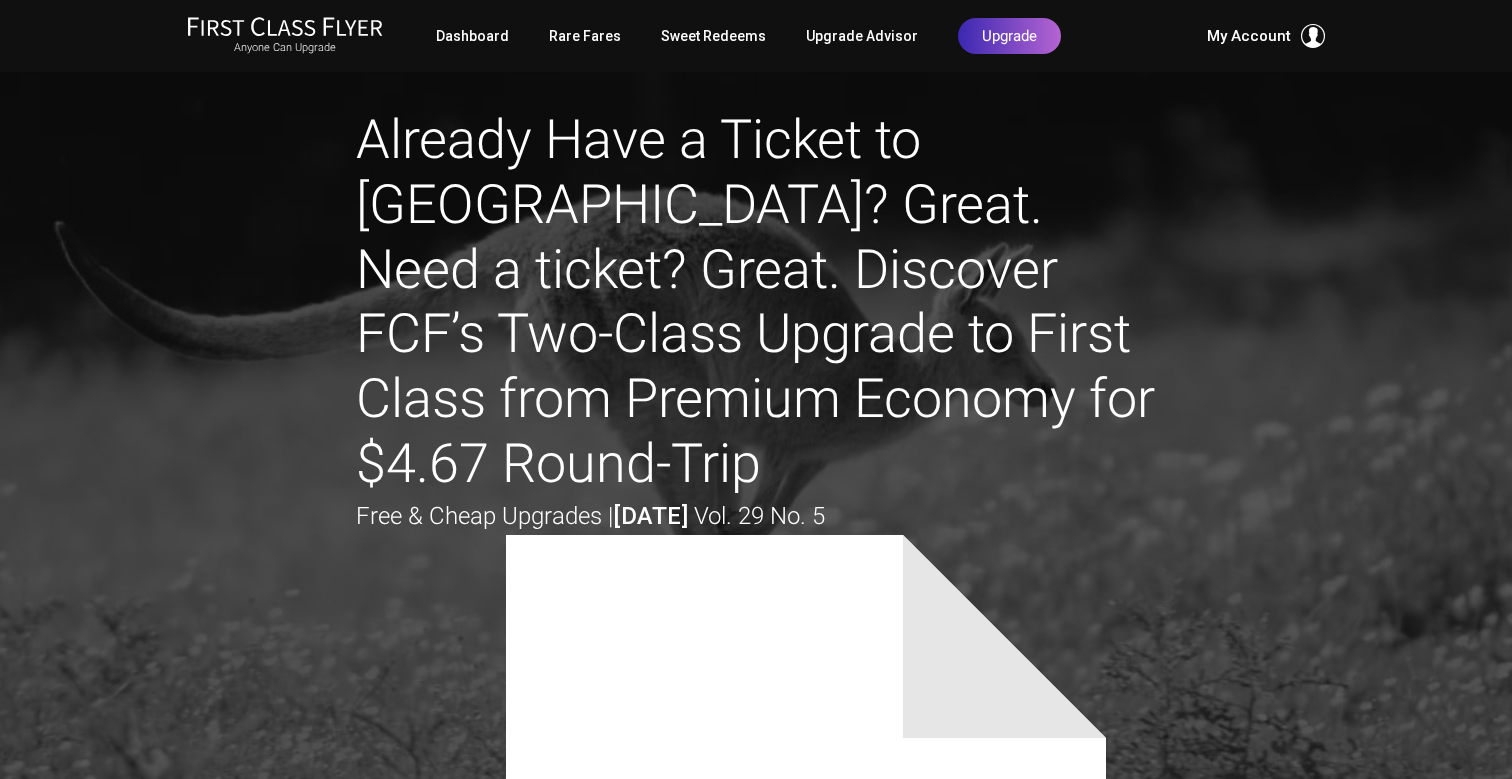 scroll, scrollTop: 0, scrollLeft: 0, axis: both 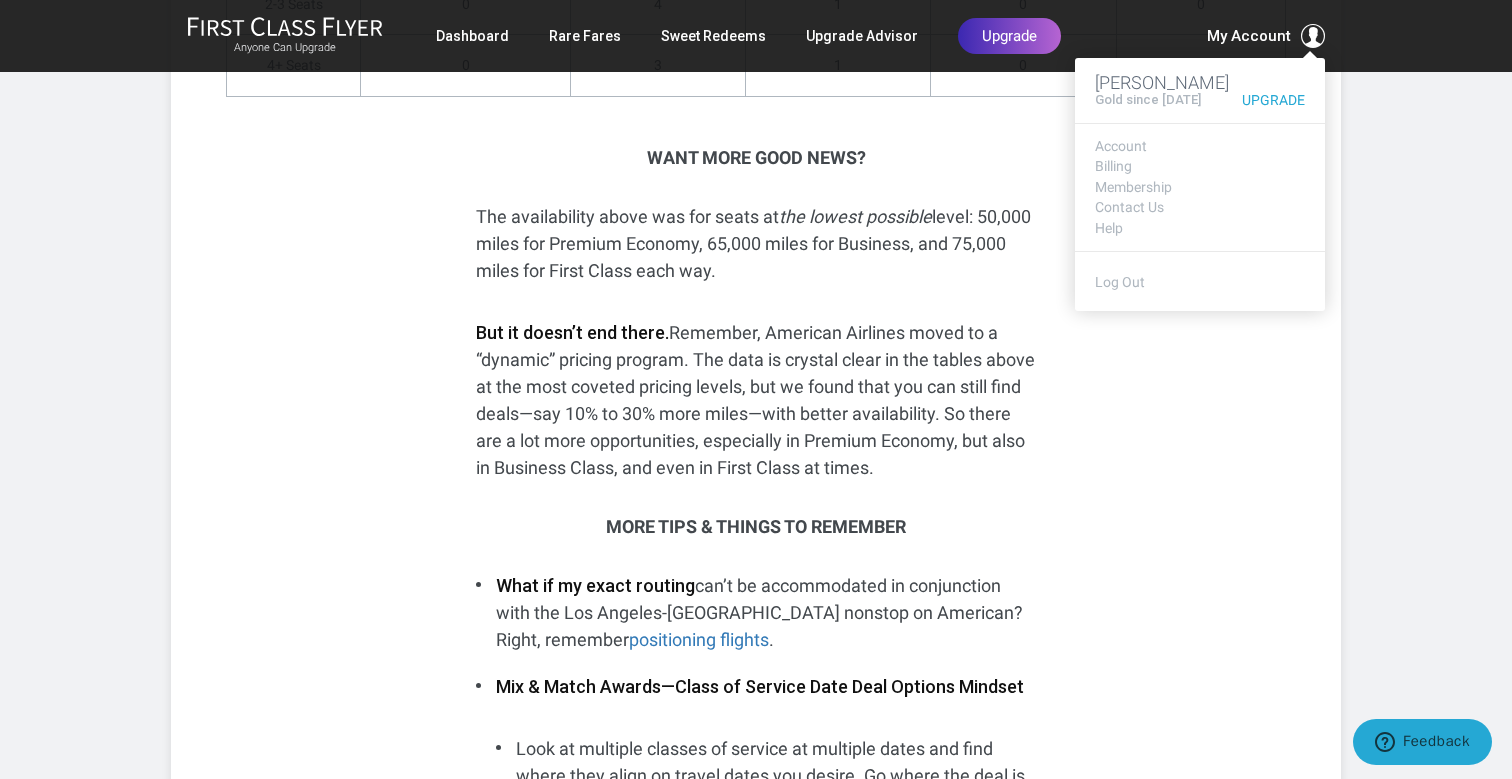 click on "My Account" at bounding box center (1266, 36) 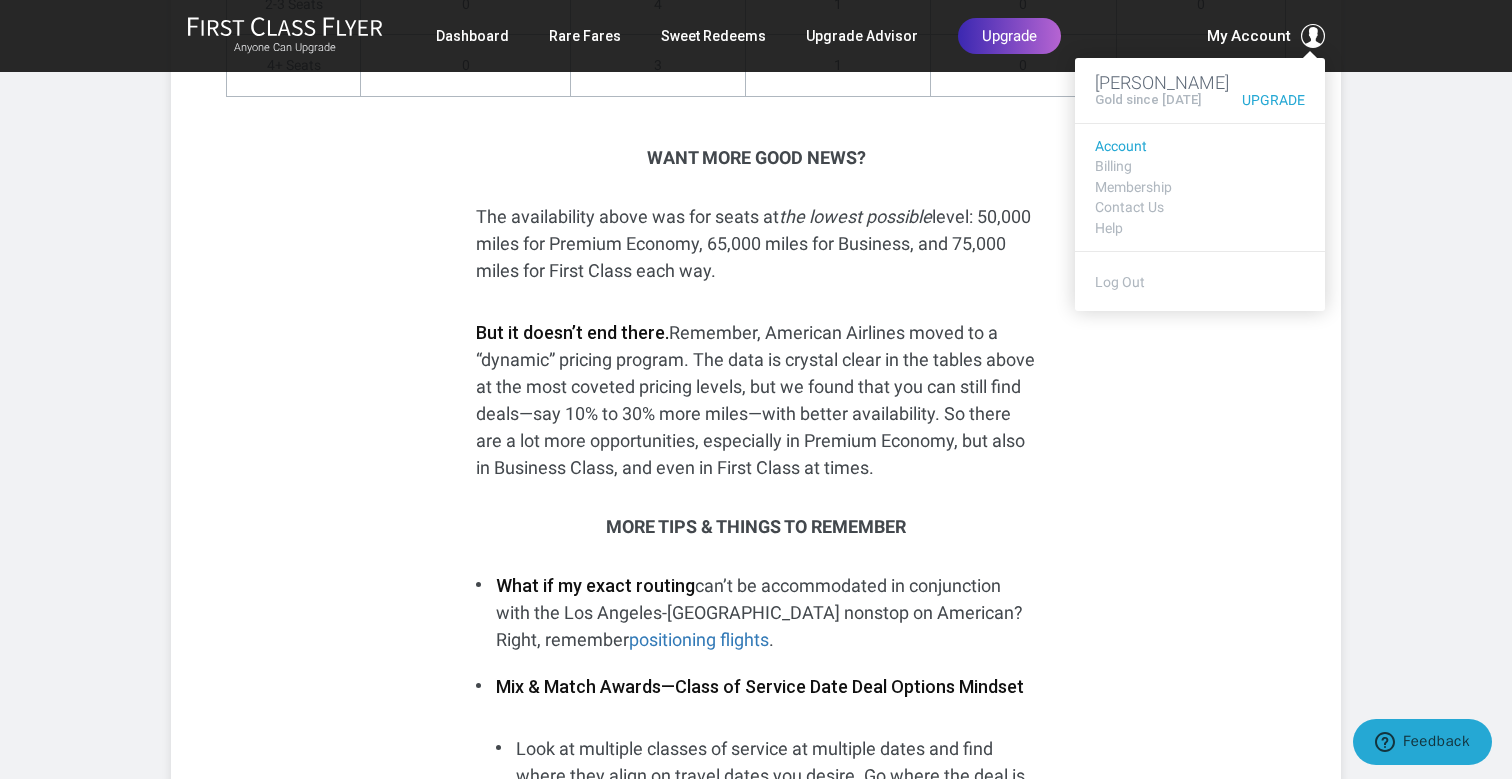 click on "Account" at bounding box center [1200, 146] 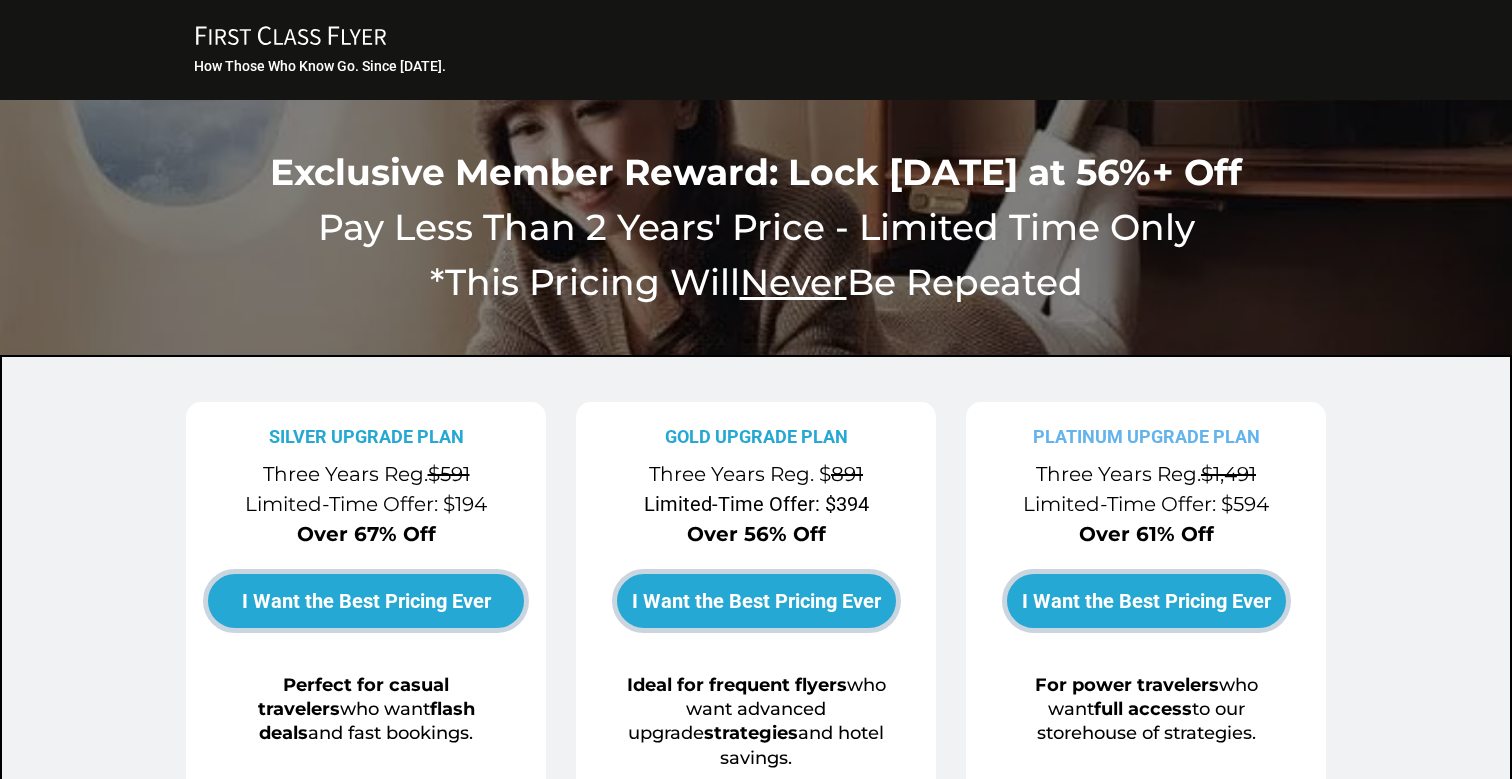 scroll, scrollTop: 0, scrollLeft: 0, axis: both 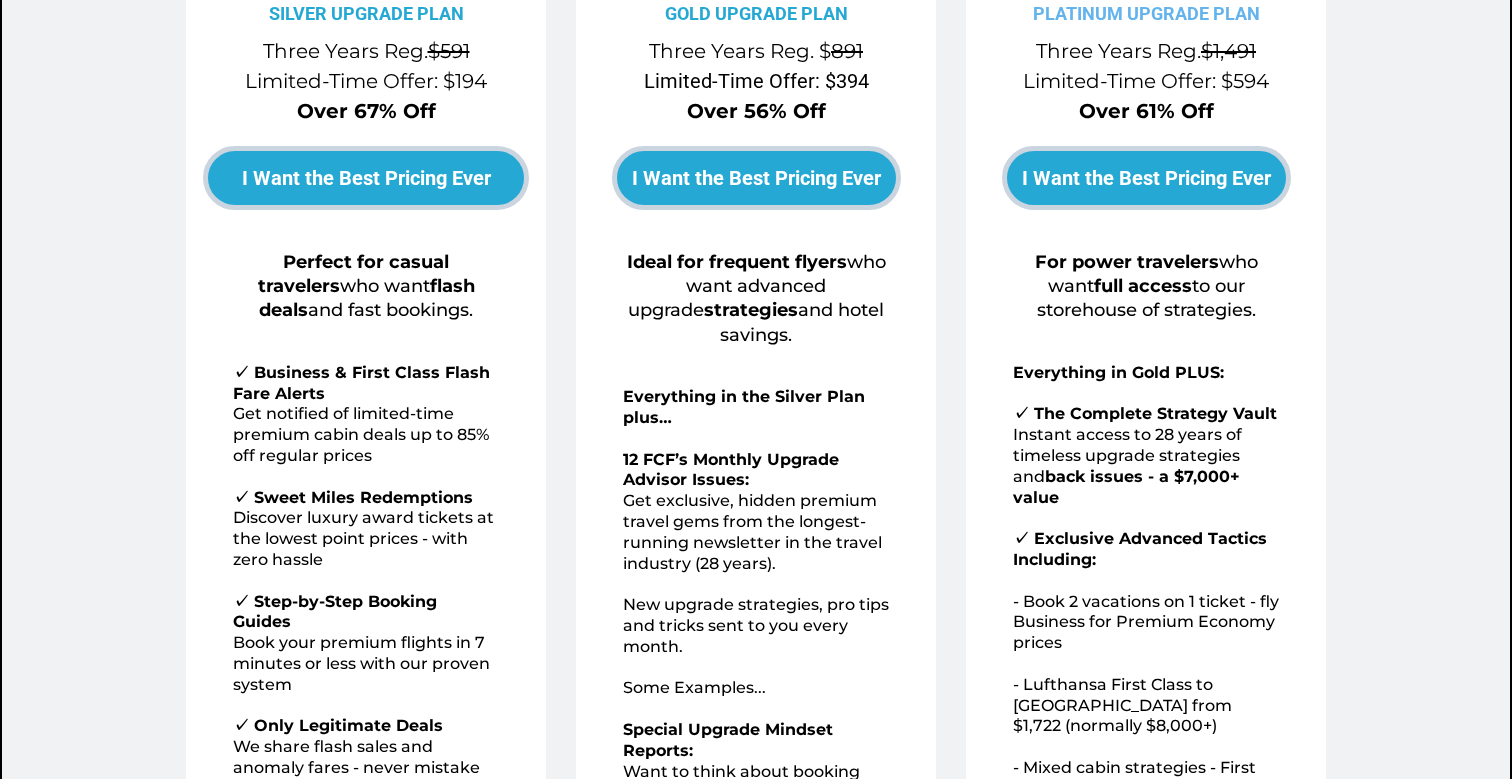 click on "I Want the Best Pricing Ever" at bounding box center (756, 178) 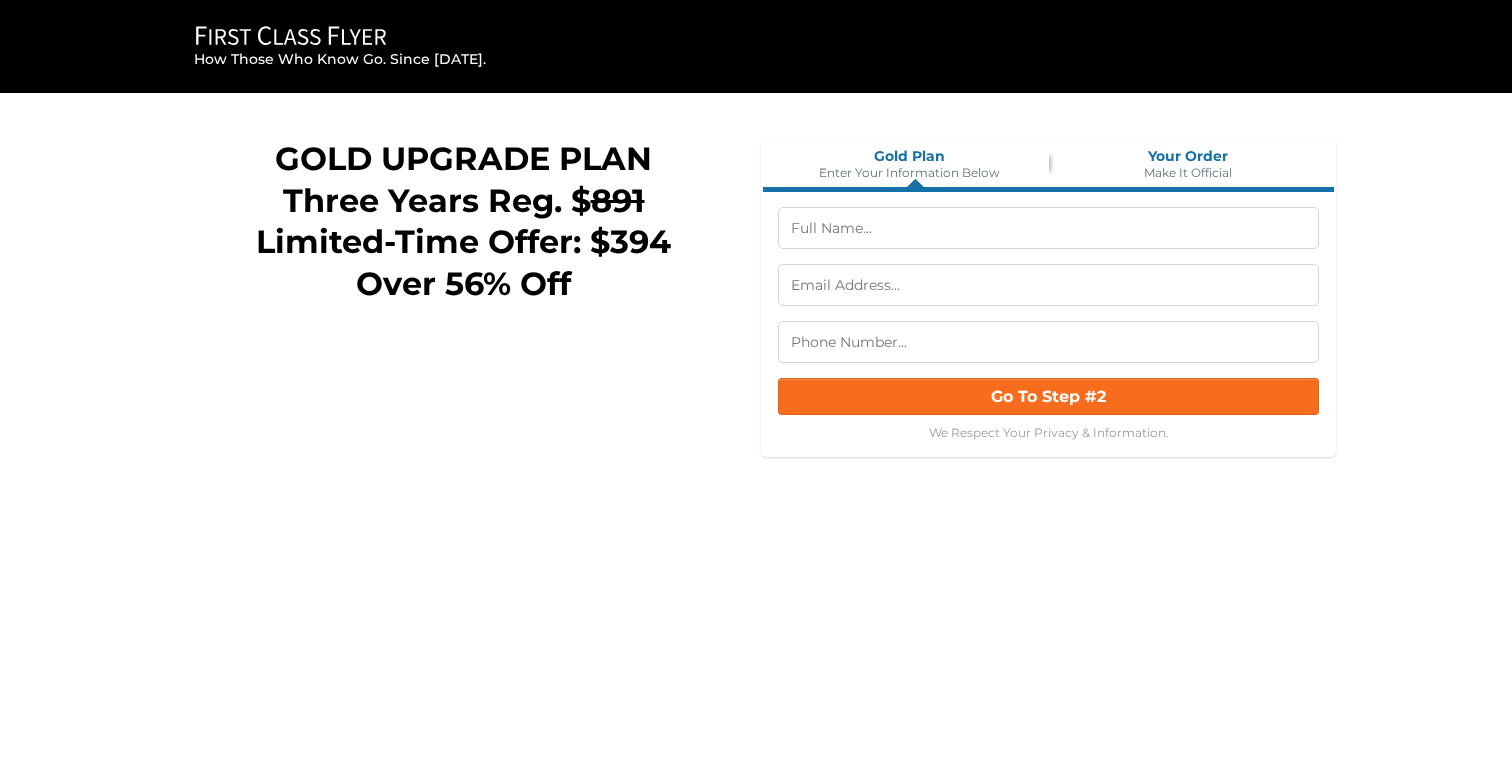 scroll, scrollTop: 0, scrollLeft: 0, axis: both 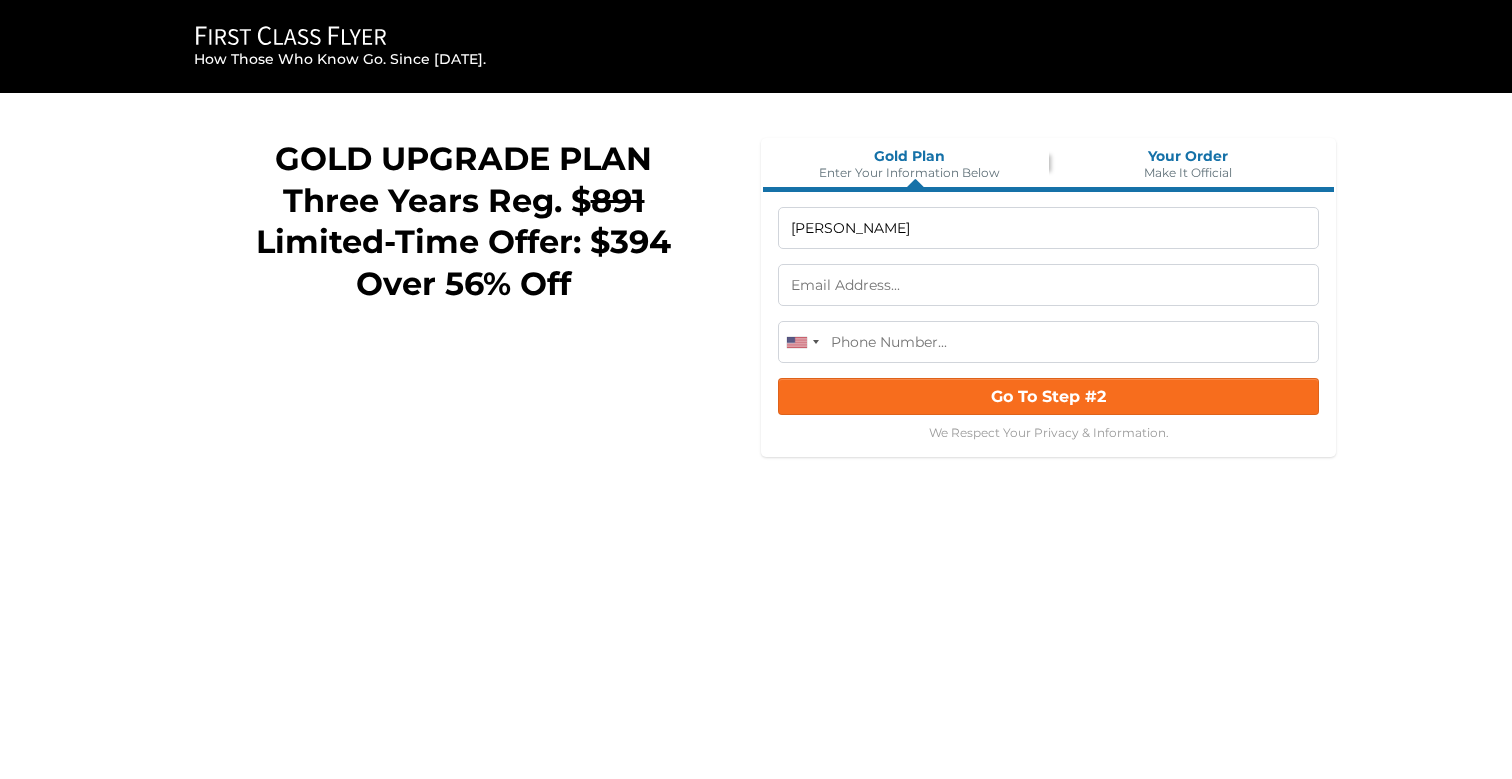 type on "[PERSON_NAME]" 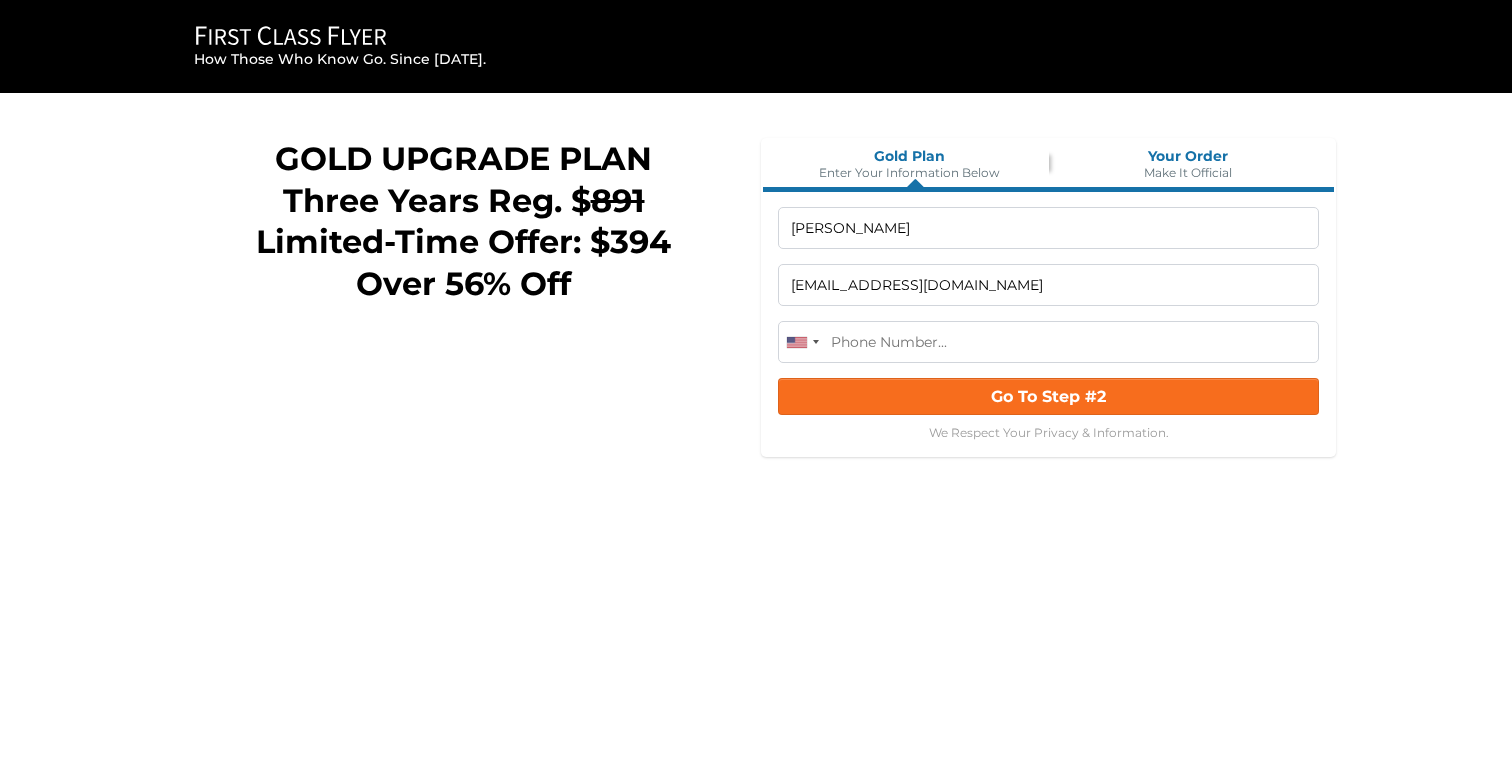type on "[EMAIL_ADDRESS][DOMAIN_NAME]" 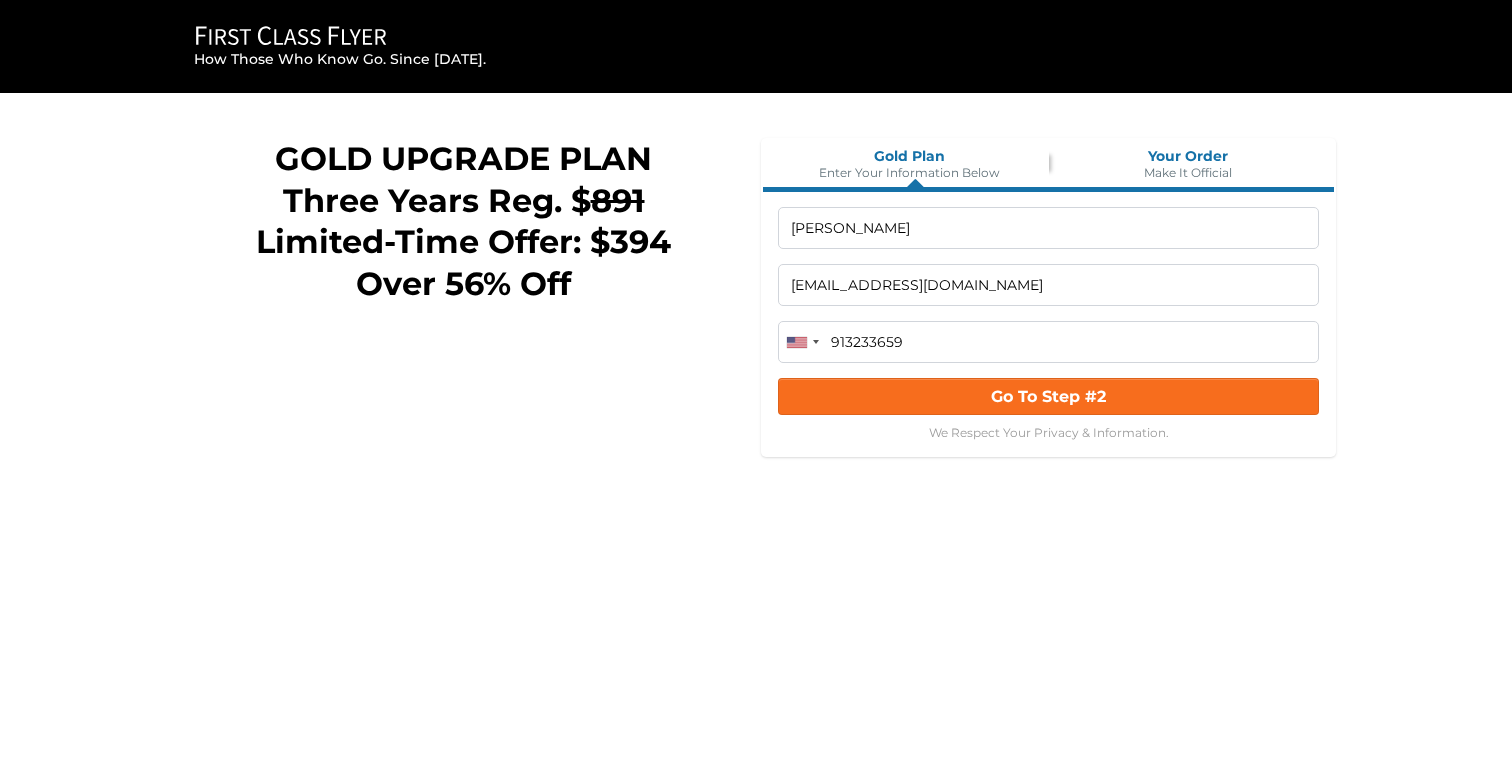 type on "(913) 233-6597" 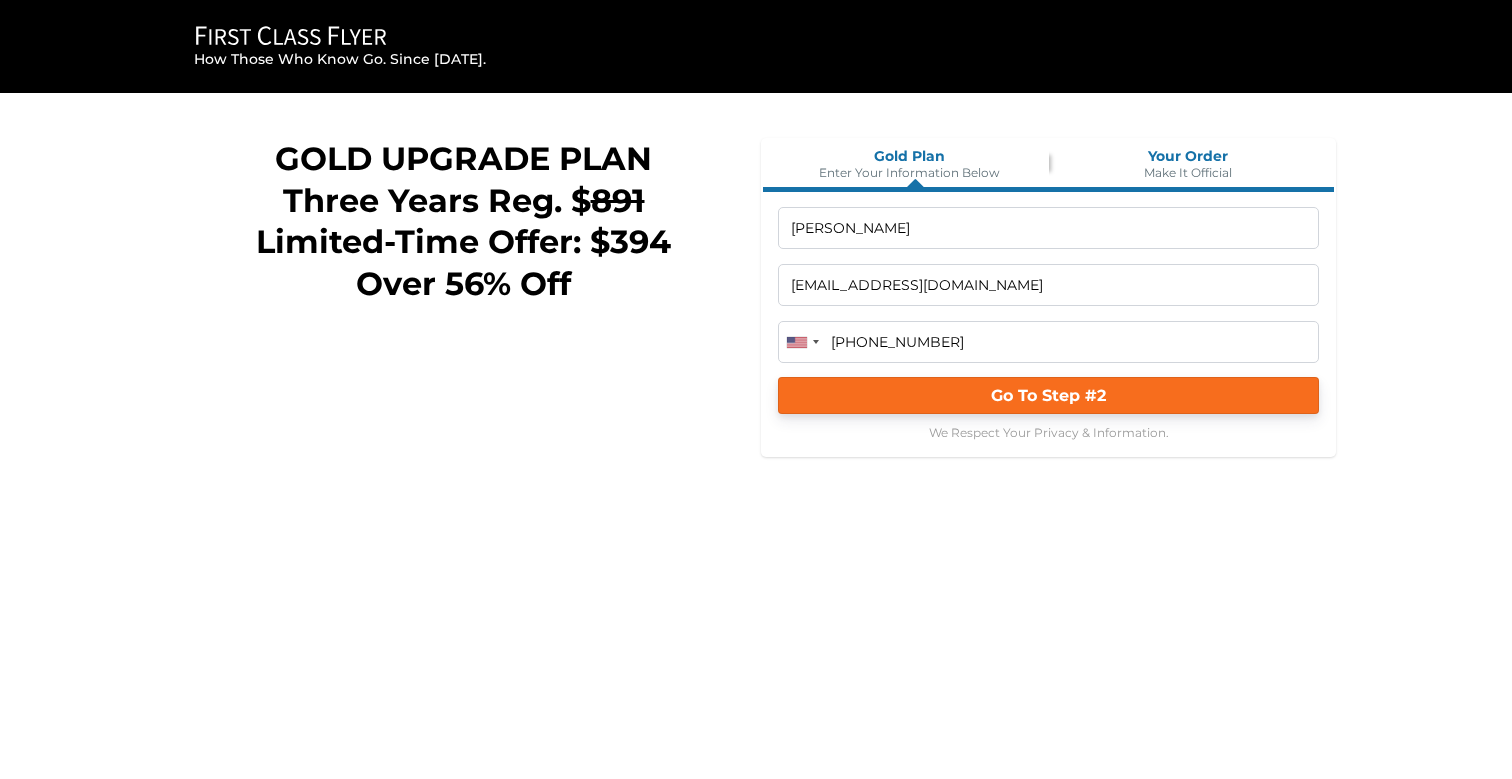 click on "Go To Step #2" at bounding box center [1048, 395] 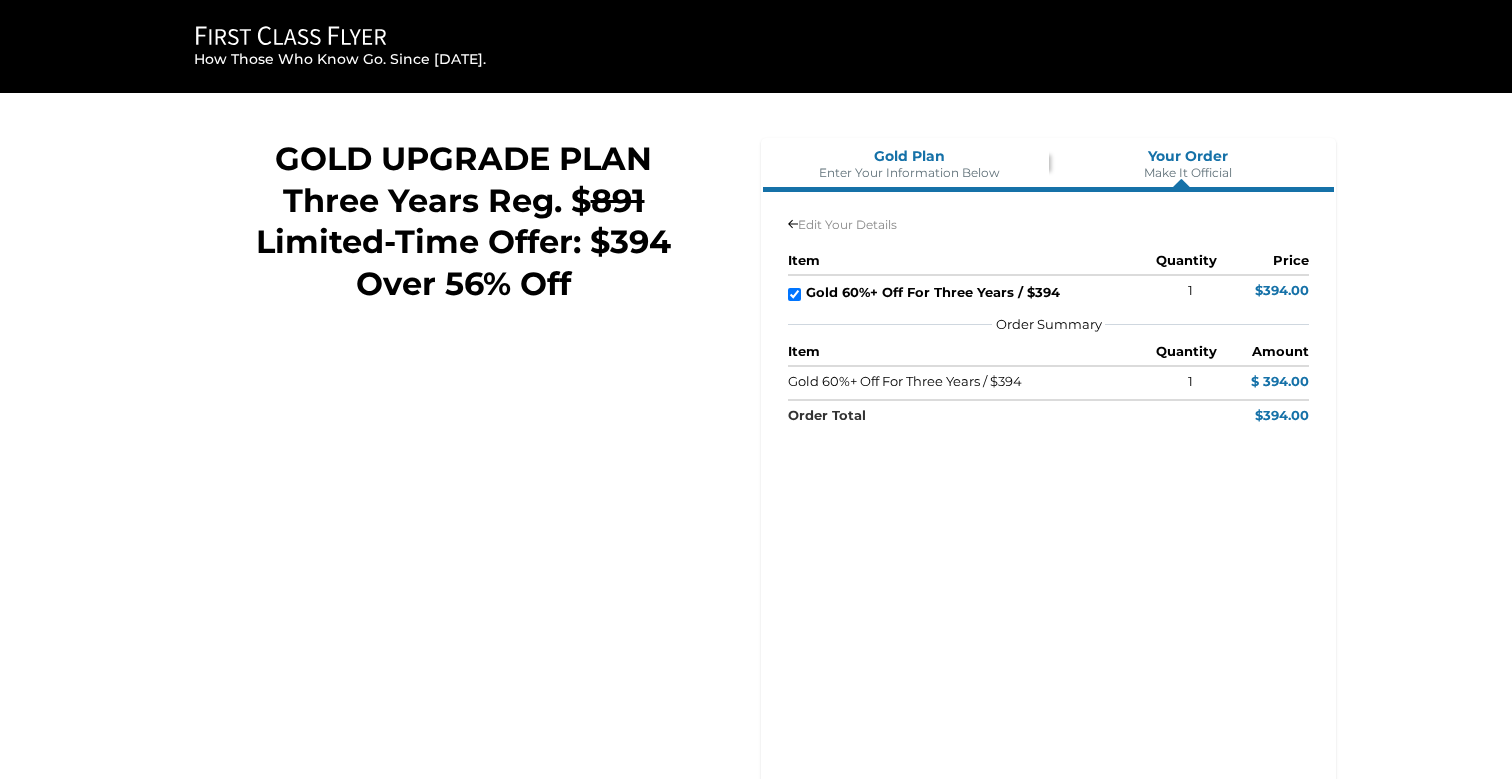 scroll, scrollTop: 0, scrollLeft: 0, axis: both 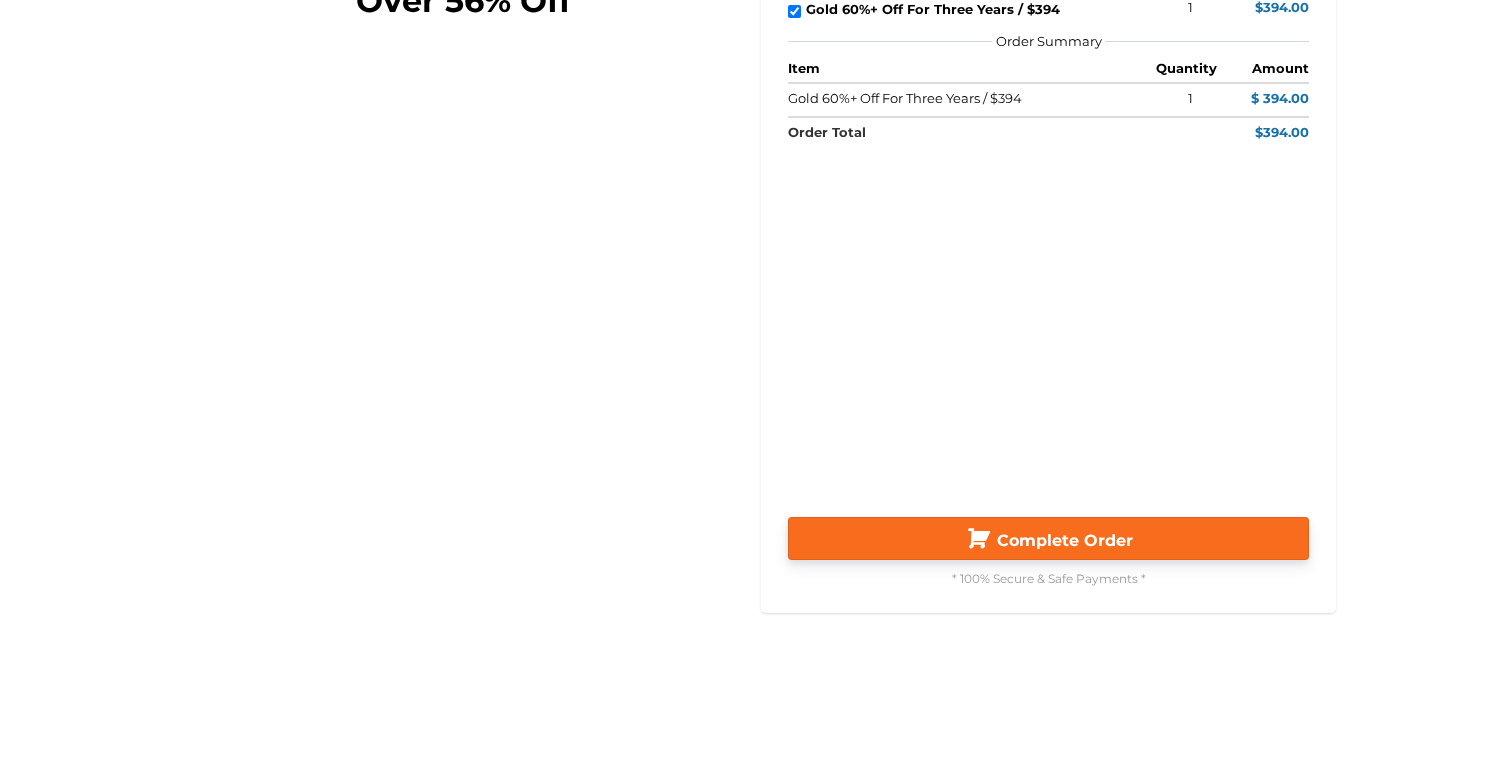 click on "Complete Order" 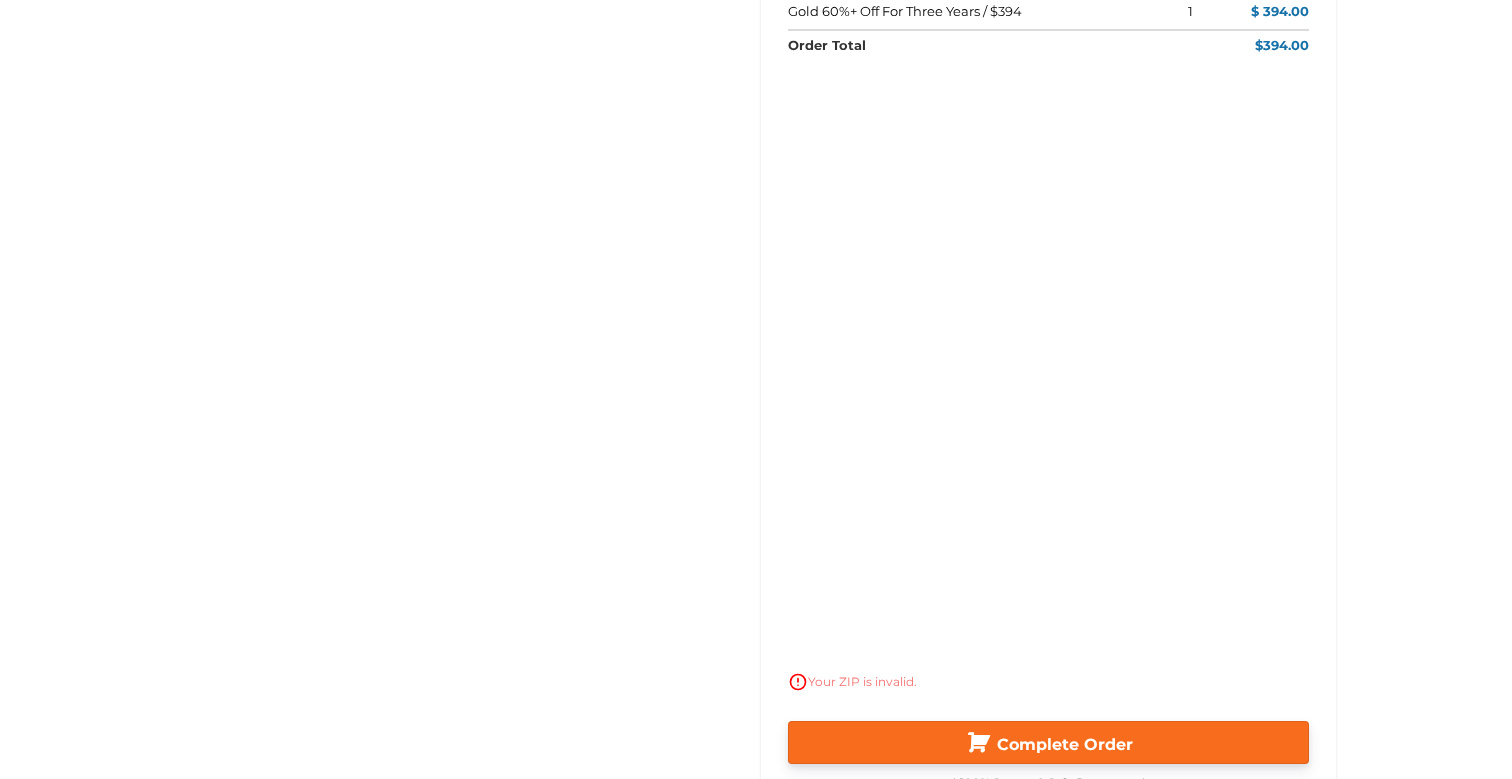 scroll, scrollTop: 375, scrollLeft: 0, axis: vertical 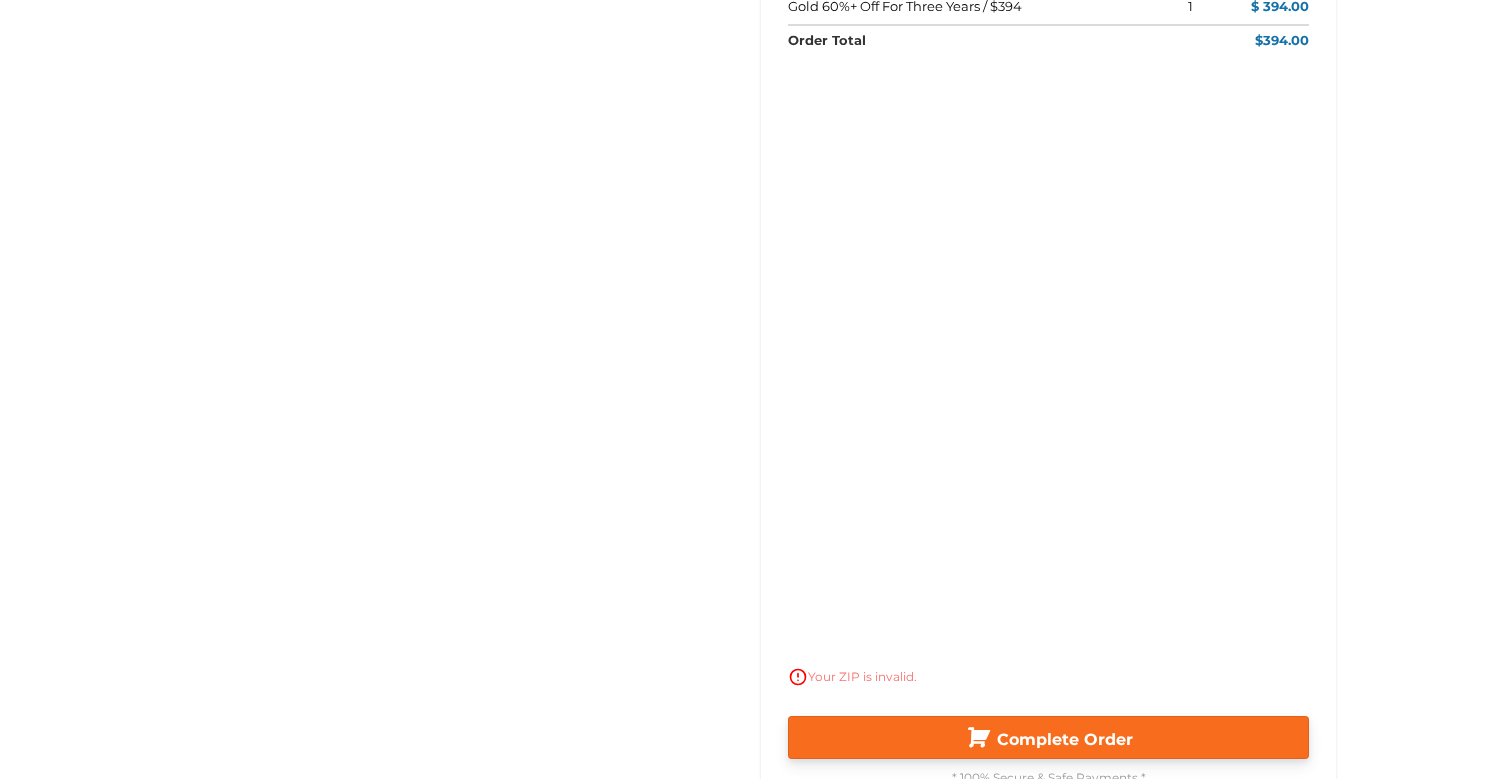 click on "Complete Order" at bounding box center [1048, 737] 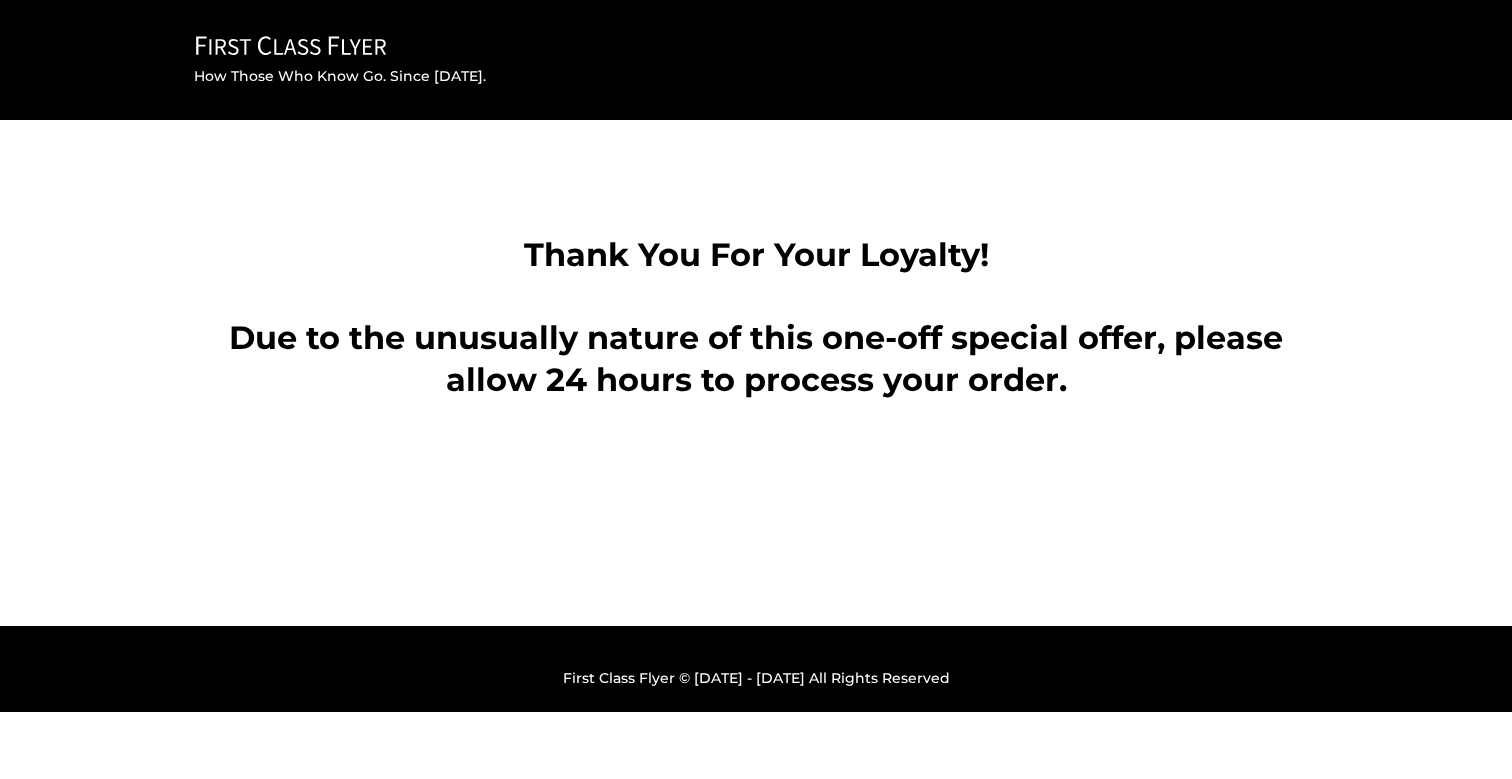 scroll, scrollTop: 0, scrollLeft: 0, axis: both 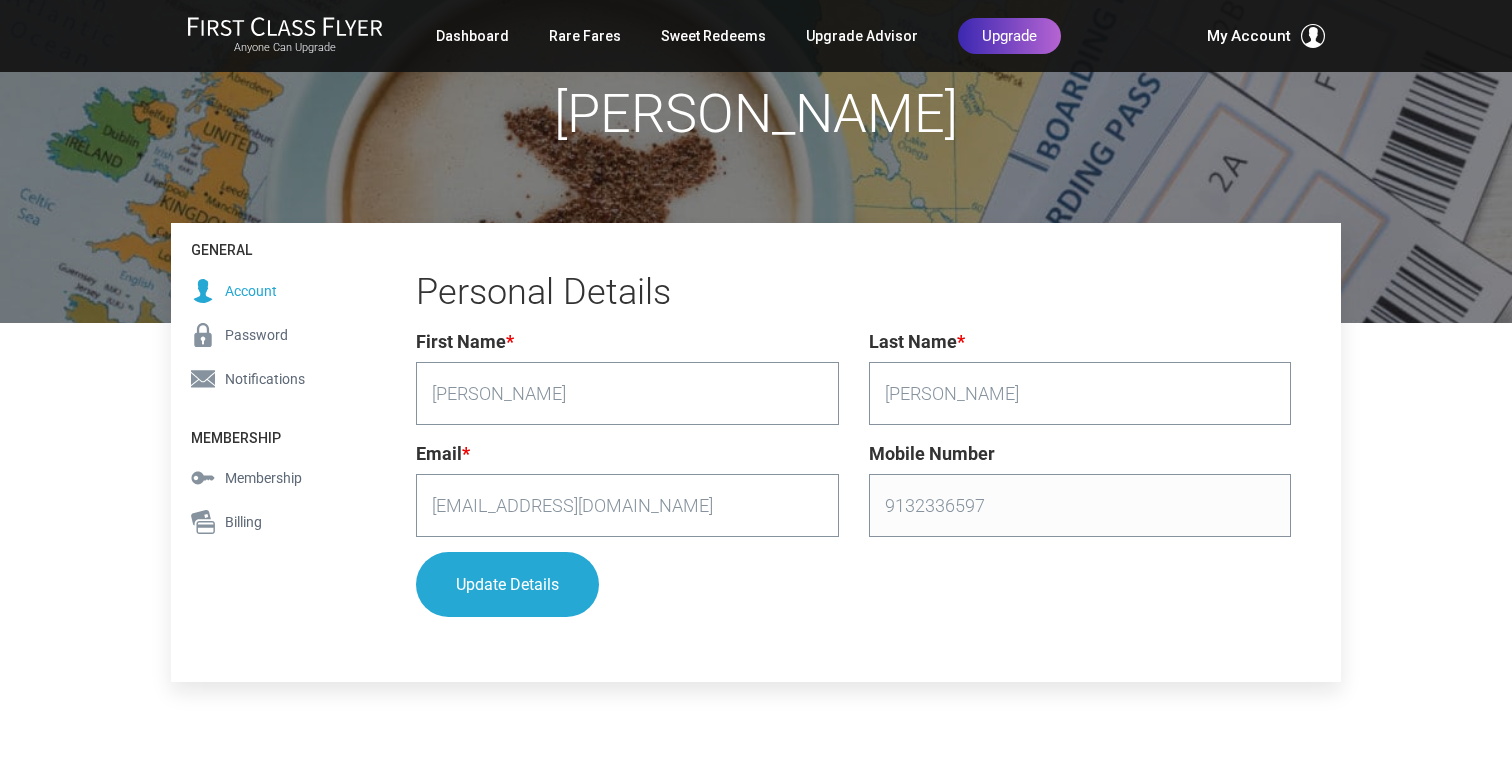 click on "Membership" at bounding box center [263, 478] 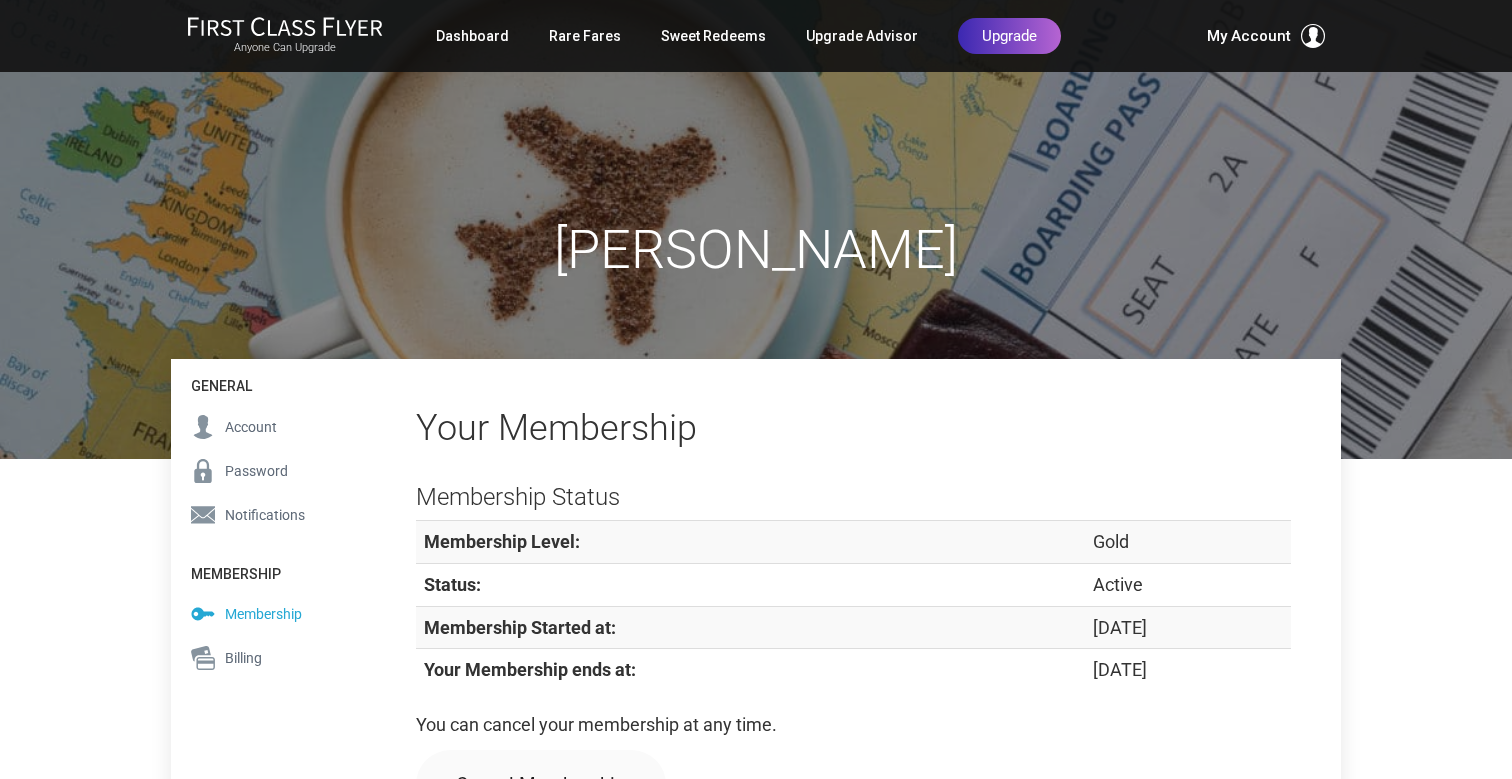 scroll, scrollTop: 0, scrollLeft: 0, axis: both 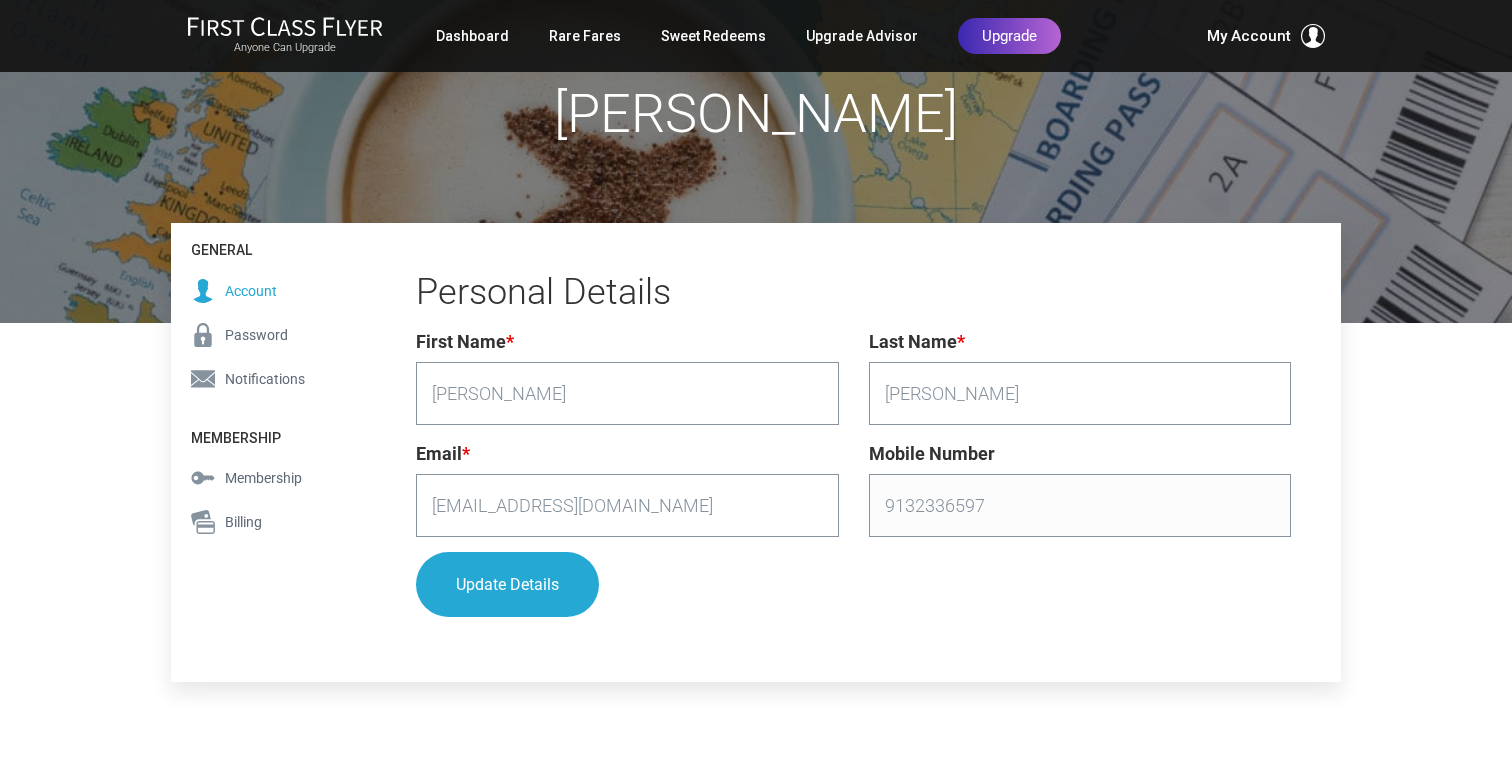 click at bounding box center [285, 26] 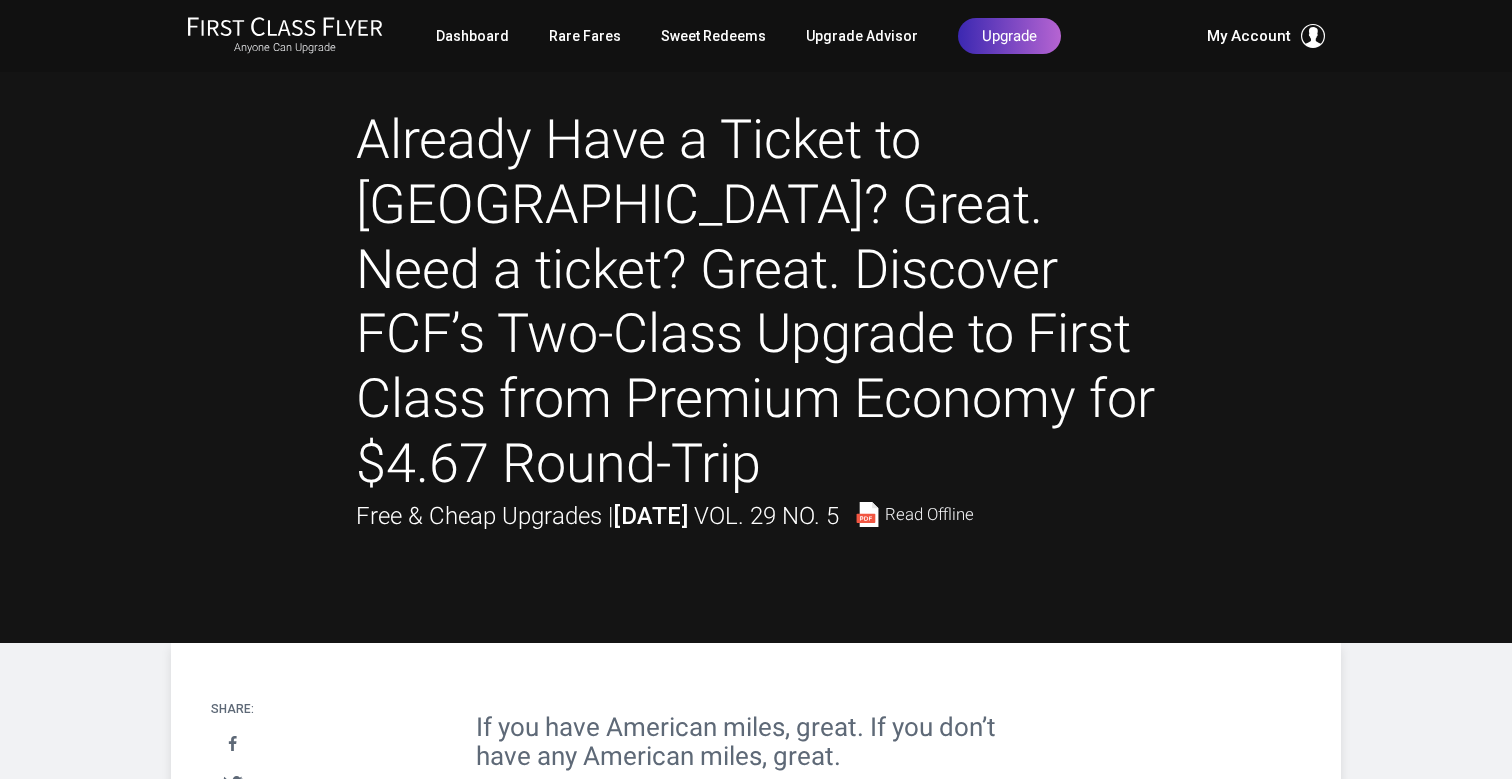 scroll, scrollTop: 12315, scrollLeft: 0, axis: vertical 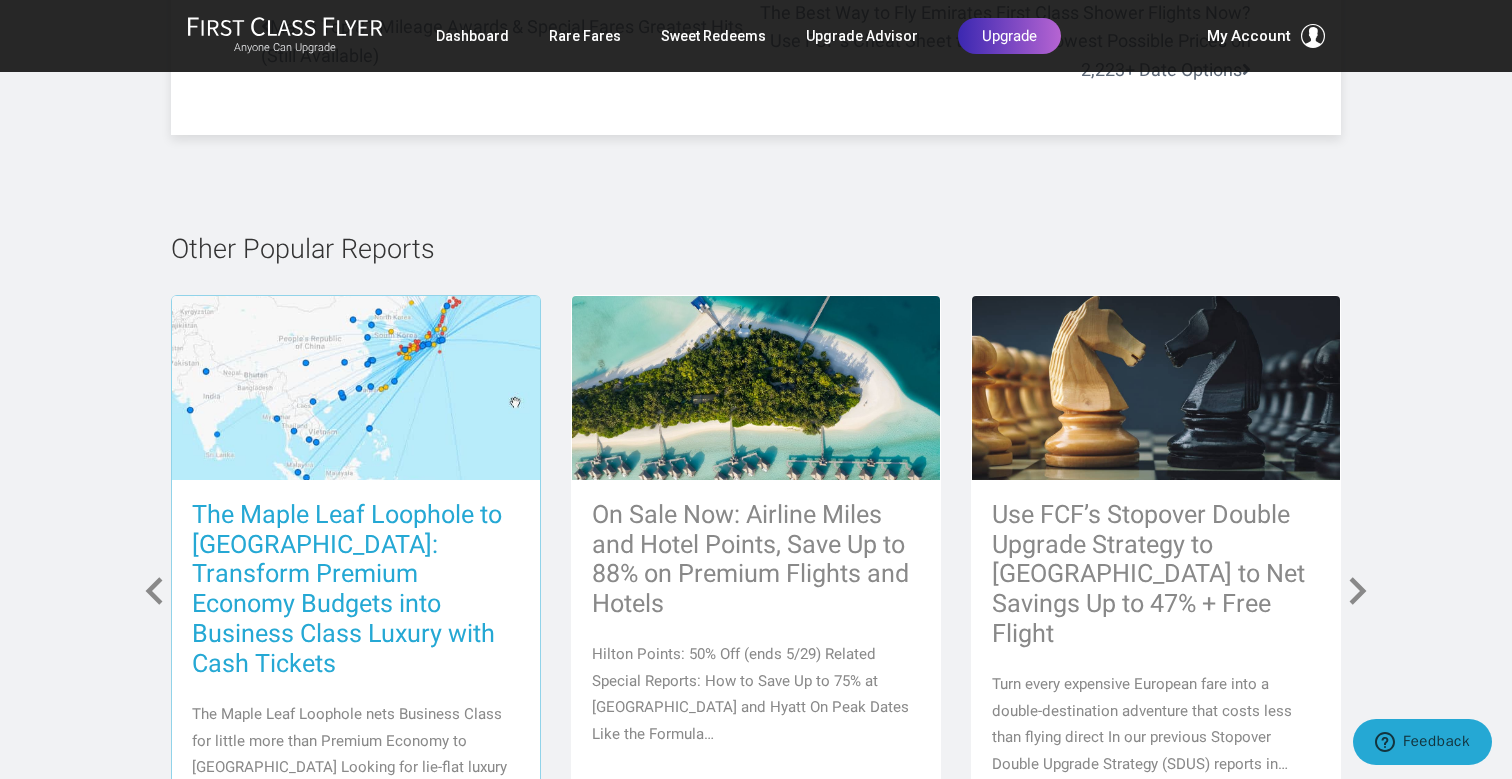 click on "The Maple Leaf Loophole to [GEOGRAPHIC_DATA]: Transform Premium Economy Budgets into Business Class Luxury with Cash Tickets" at bounding box center (356, 590) 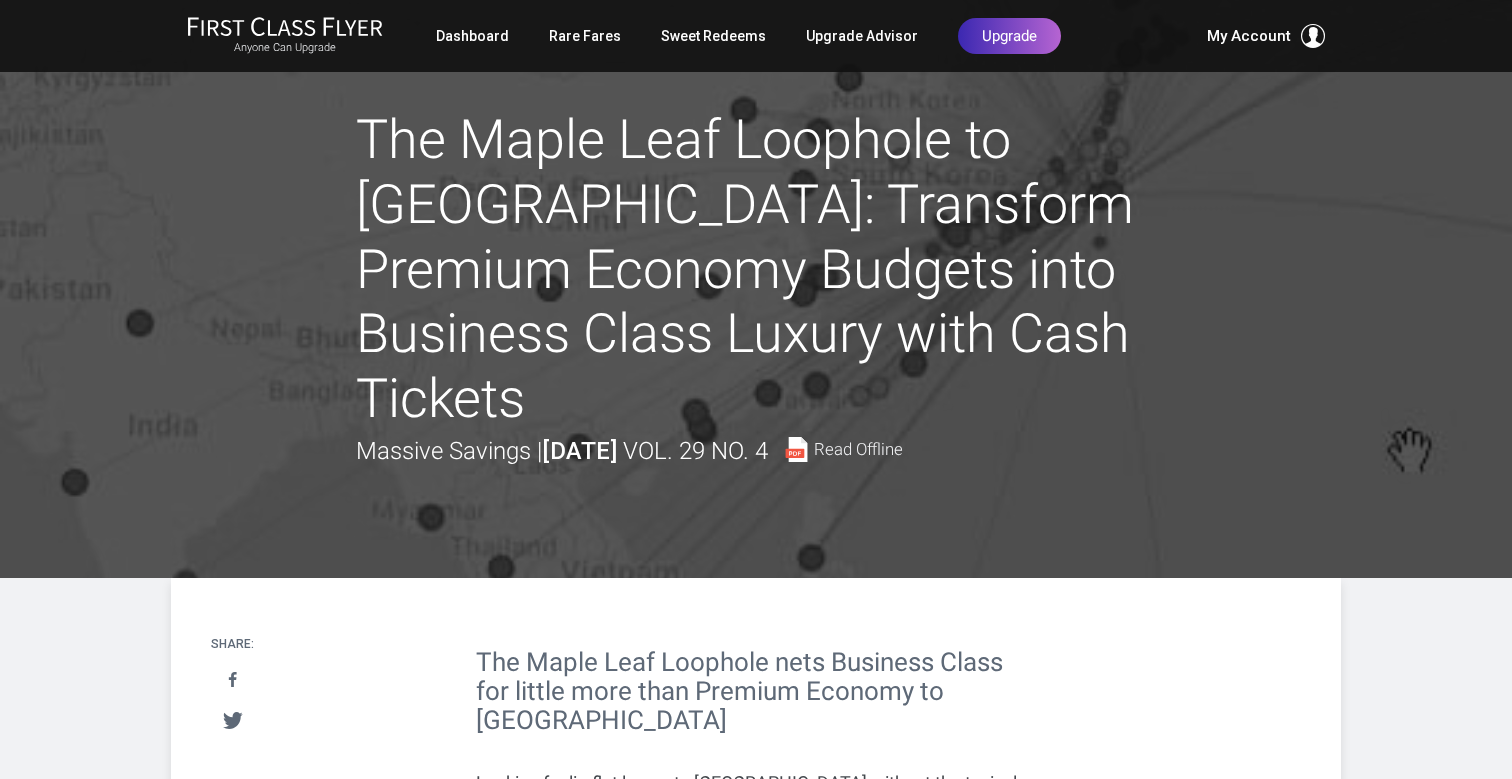 scroll, scrollTop: 0, scrollLeft: 0, axis: both 